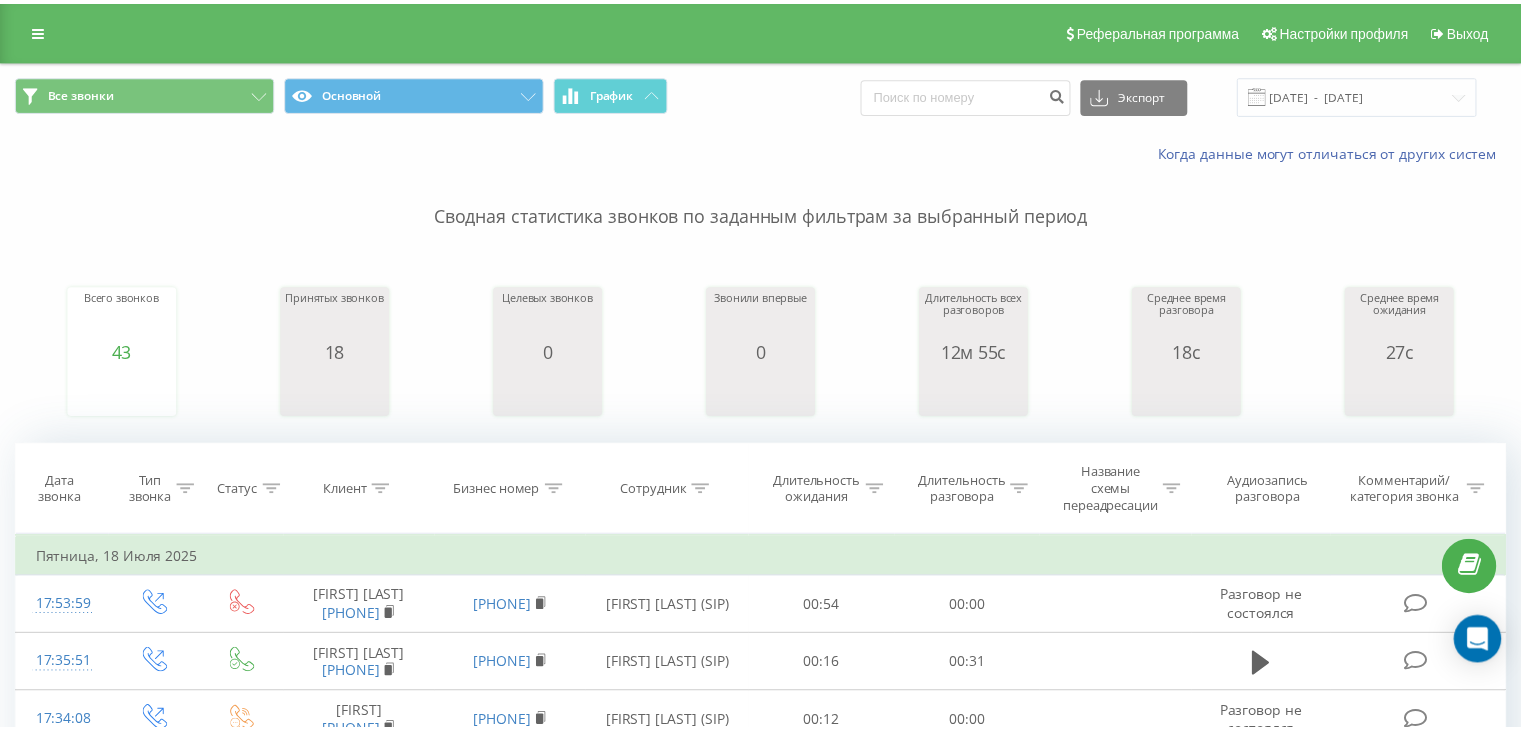 scroll, scrollTop: 0, scrollLeft: 0, axis: both 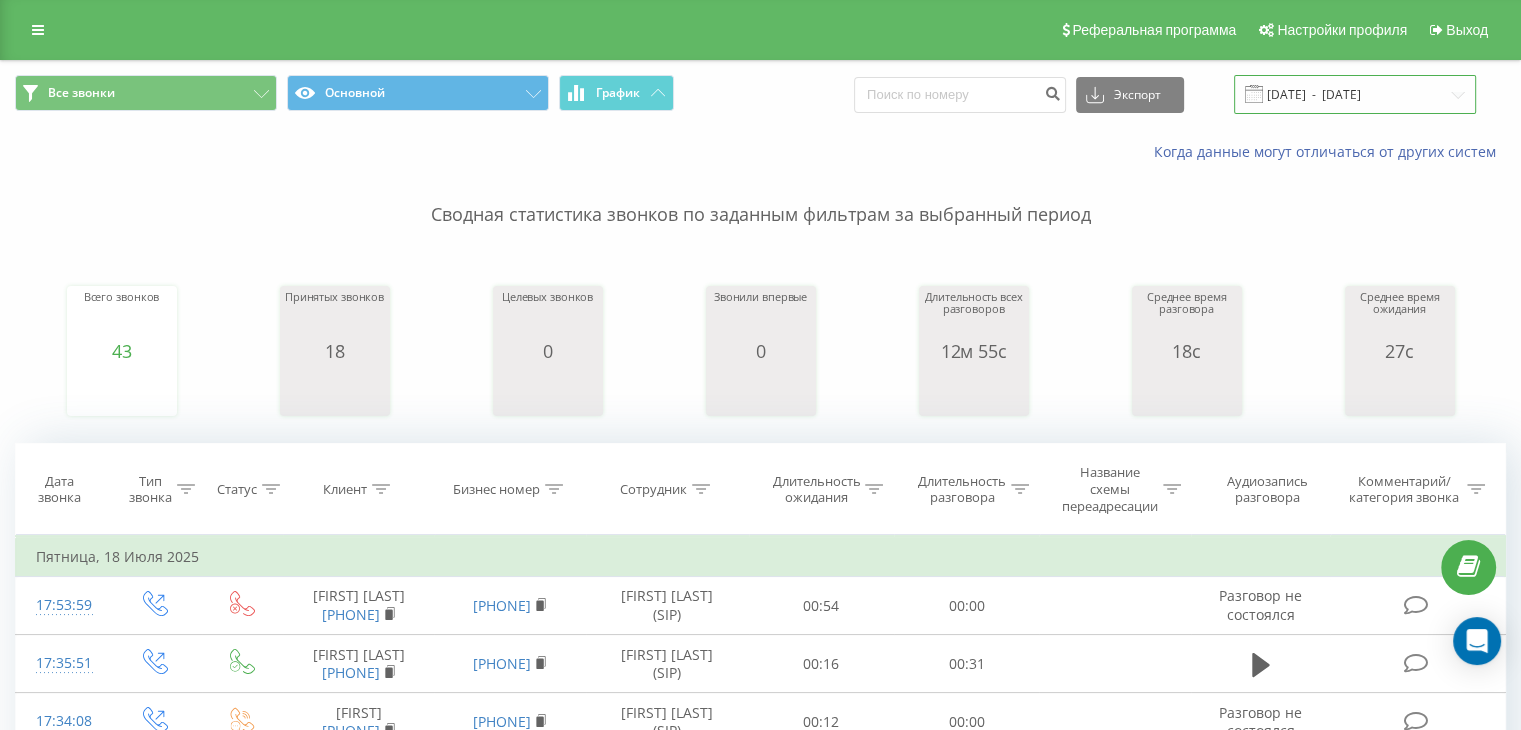 click on "[DATE]  -  [DATE]" at bounding box center [1355, 94] 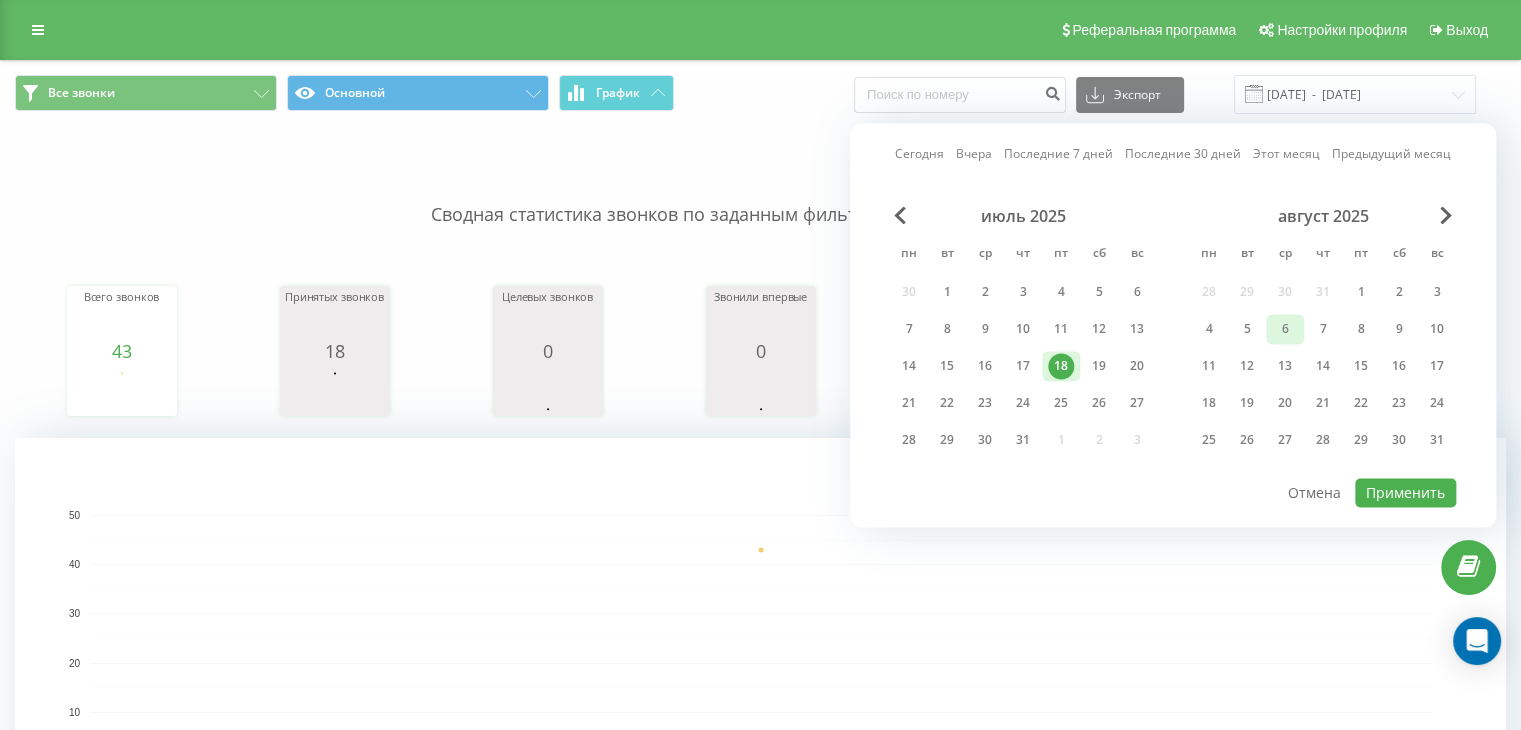 click on "6" at bounding box center (1285, 329) 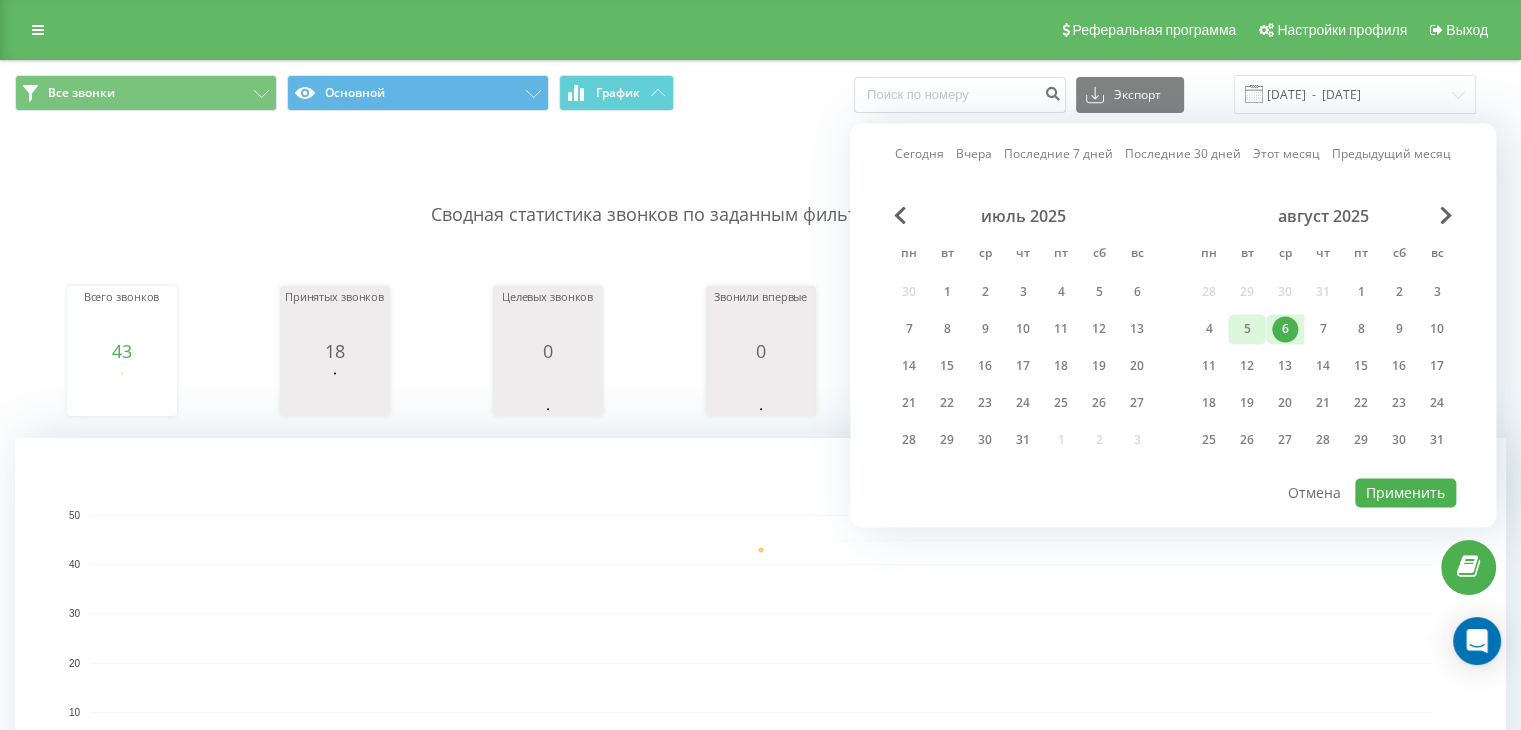 click on "5" at bounding box center (1247, 329) 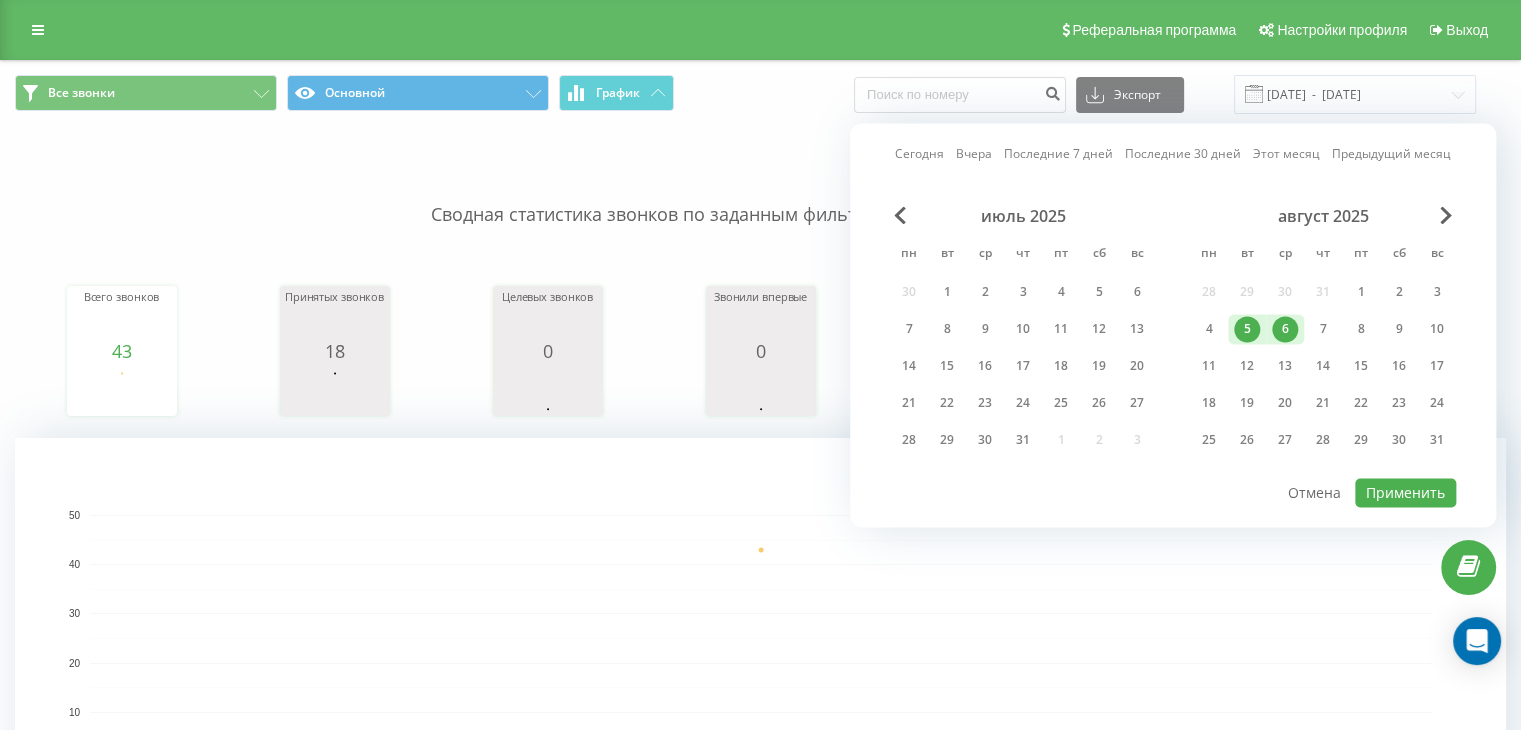 click on "5" at bounding box center (1247, 329) 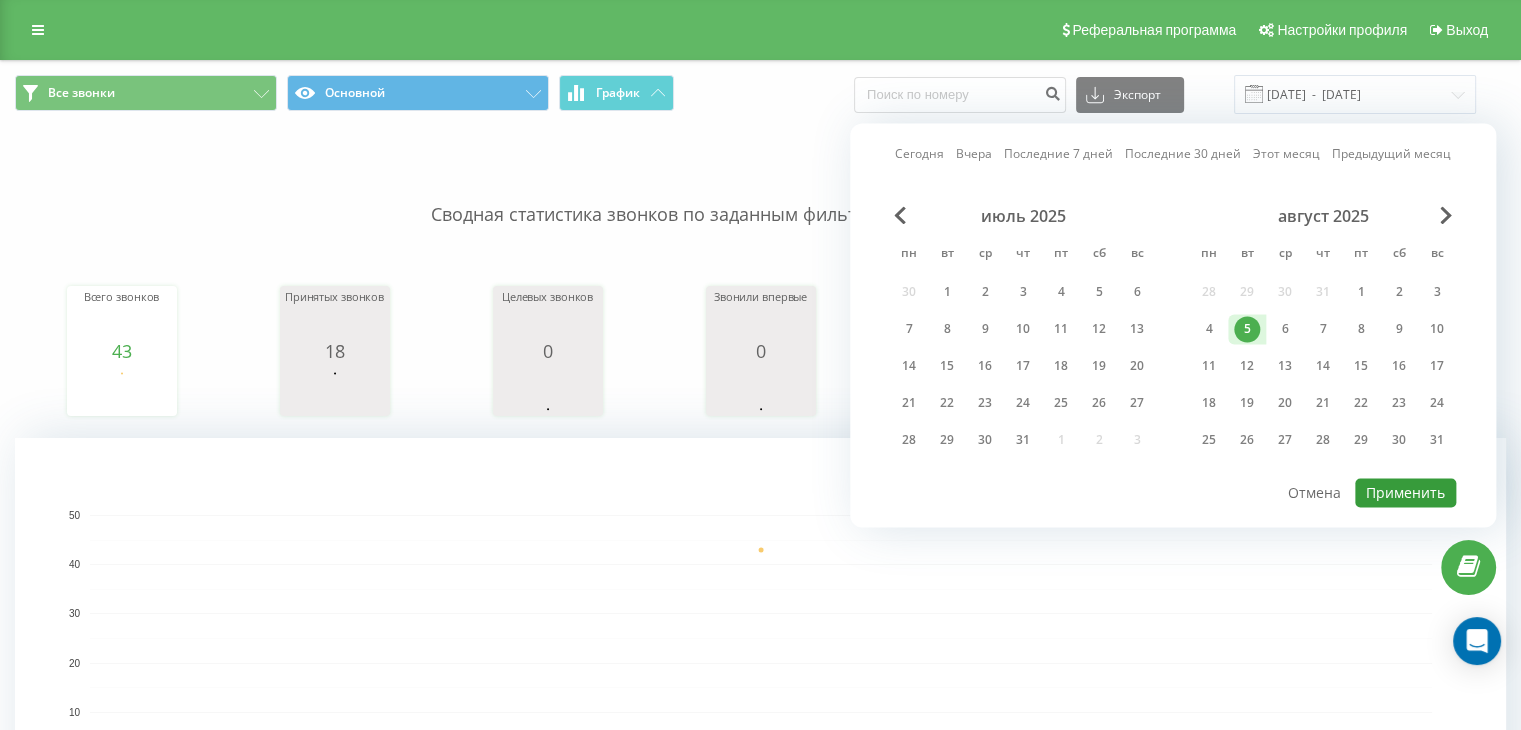 click on "Применить" at bounding box center [1405, 492] 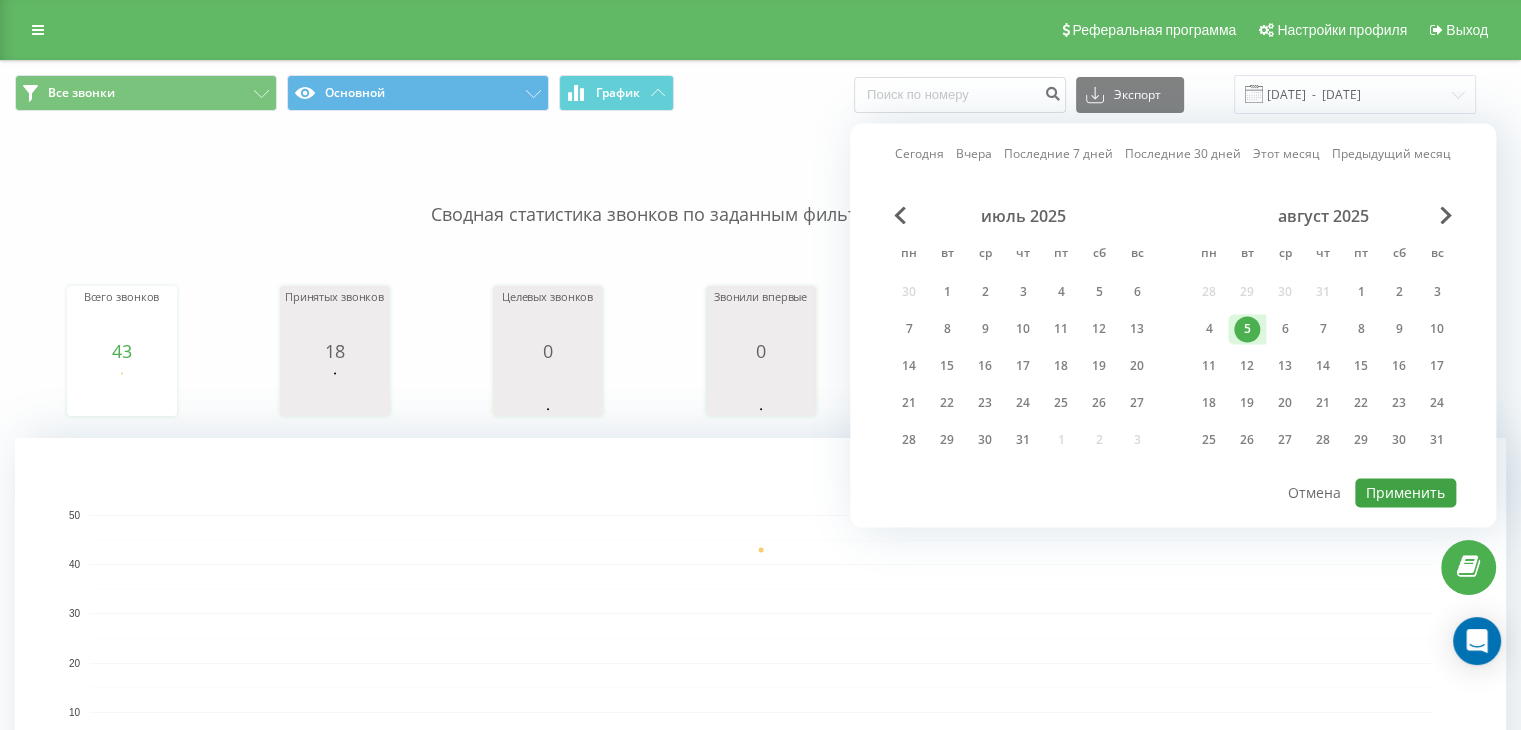 type on "05.08.2025  -  05.08.2025" 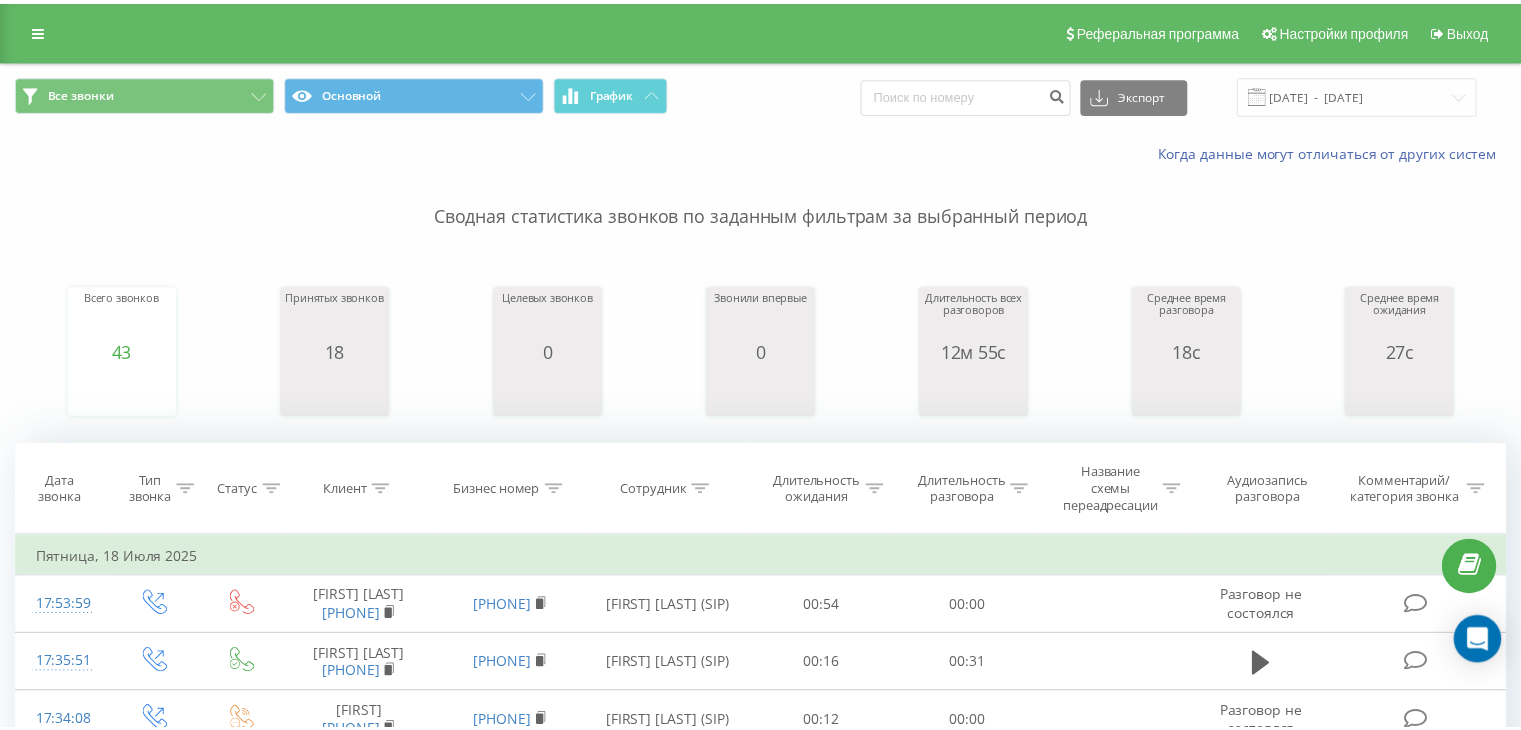 scroll, scrollTop: 0, scrollLeft: 0, axis: both 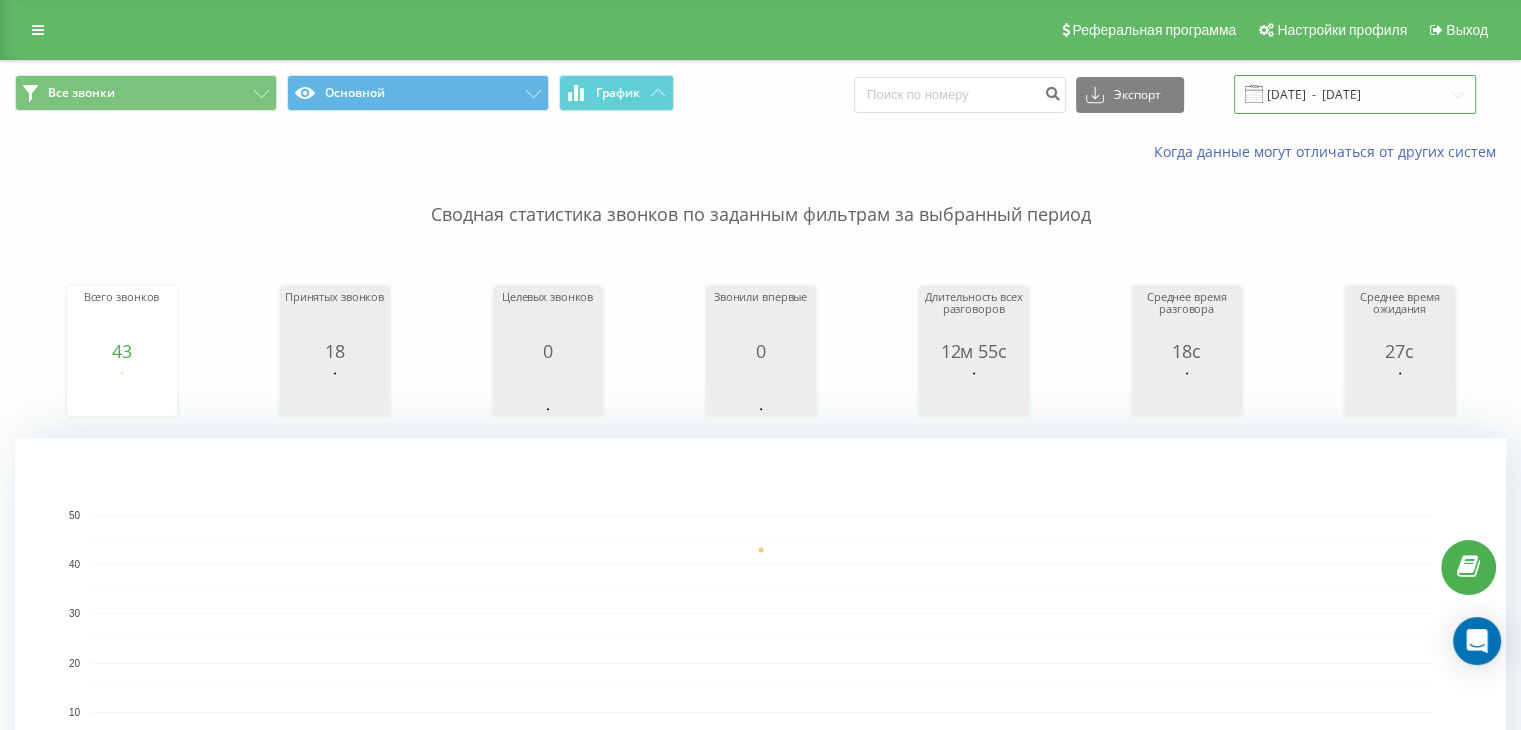 drag, startPoint x: 1376, startPoint y: 87, endPoint x: 1351, endPoint y: 98, distance: 27.313 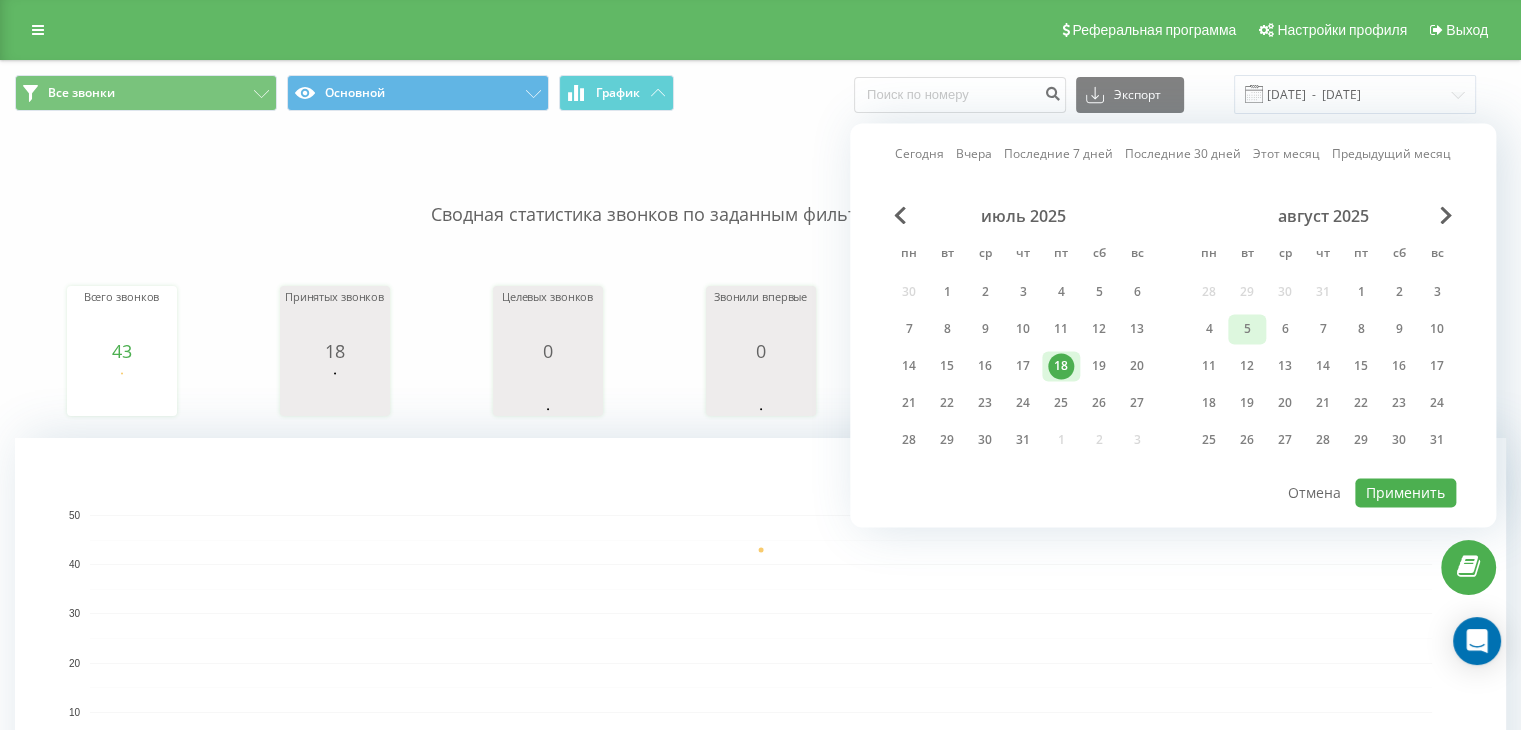 click on "5" at bounding box center (1247, 329) 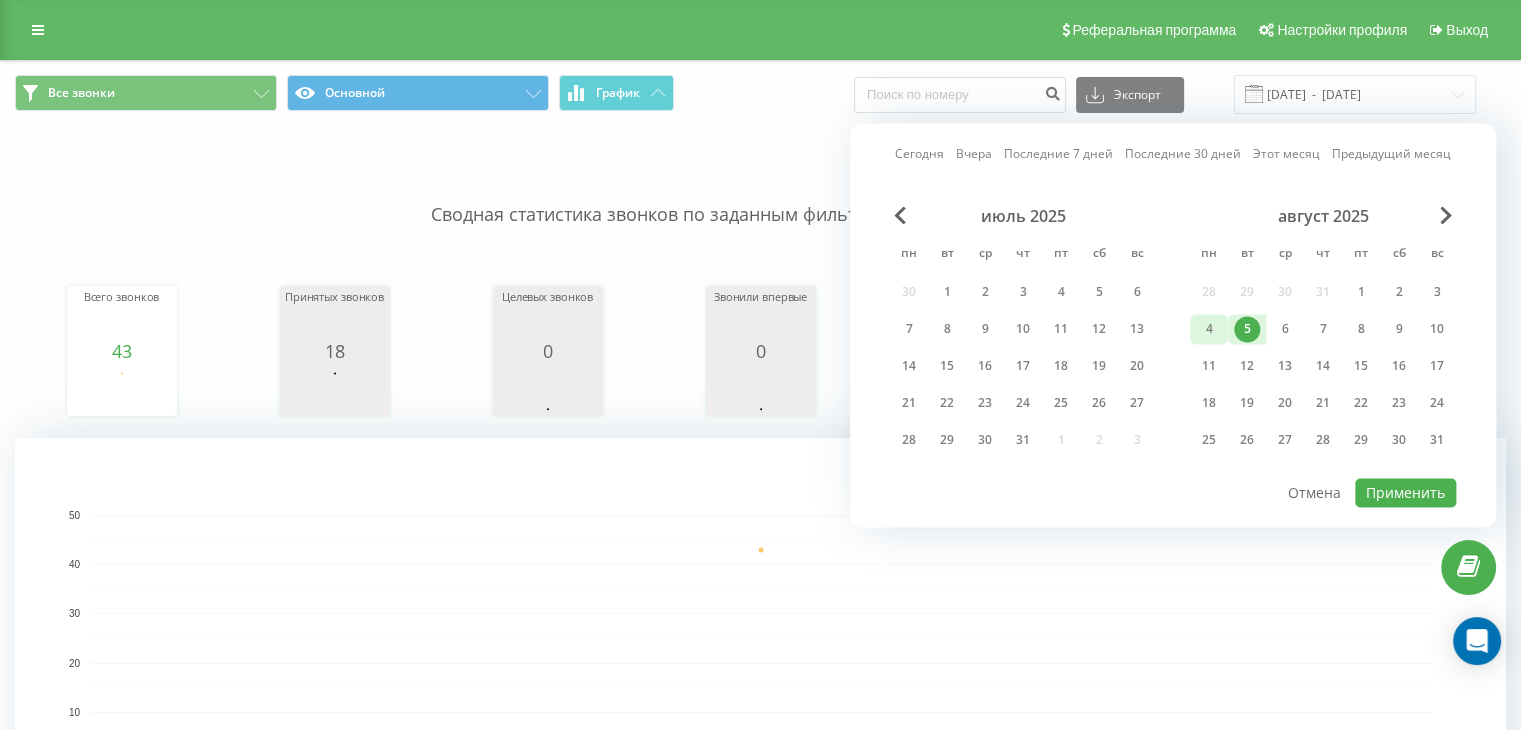 click on "4" at bounding box center [1209, 329] 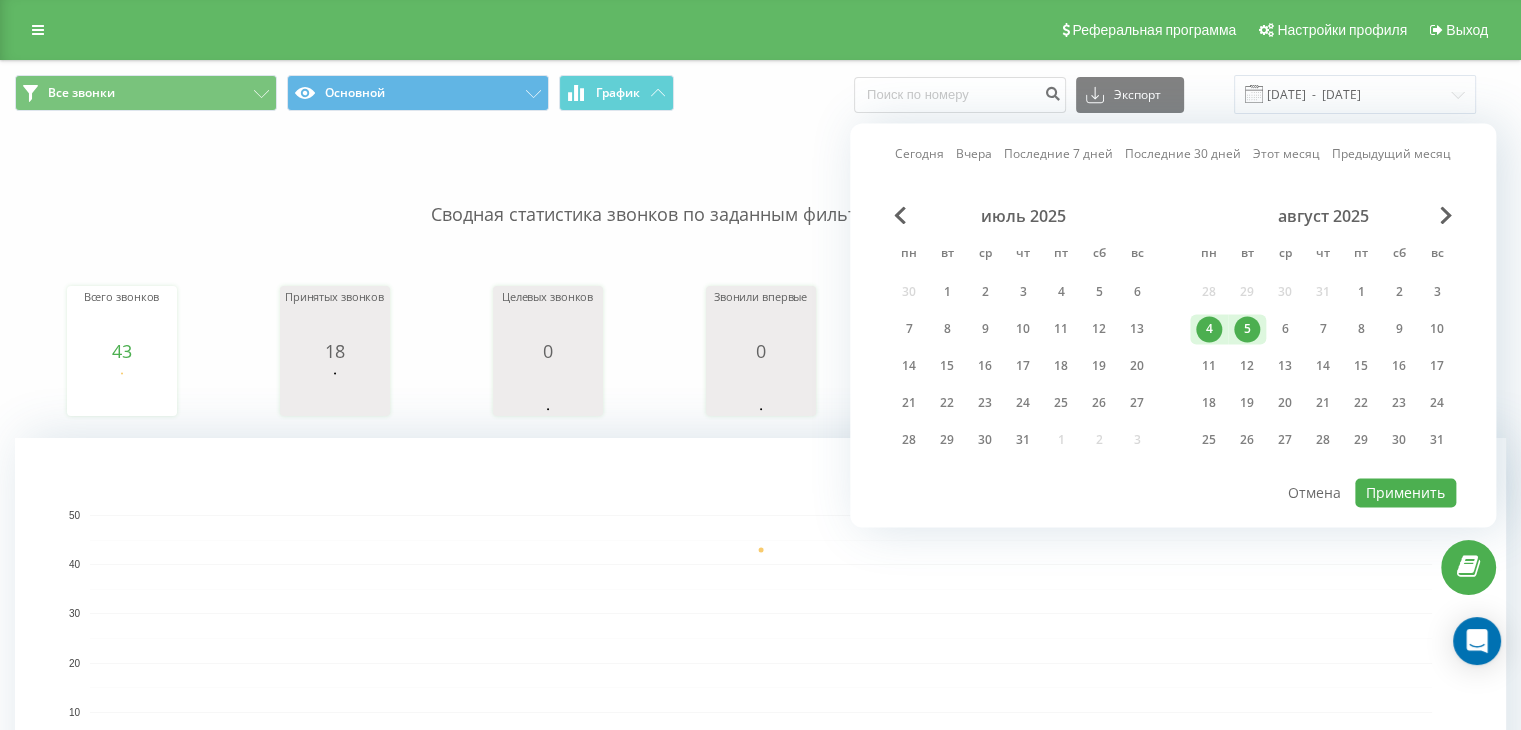 click on "4" at bounding box center [1209, 329] 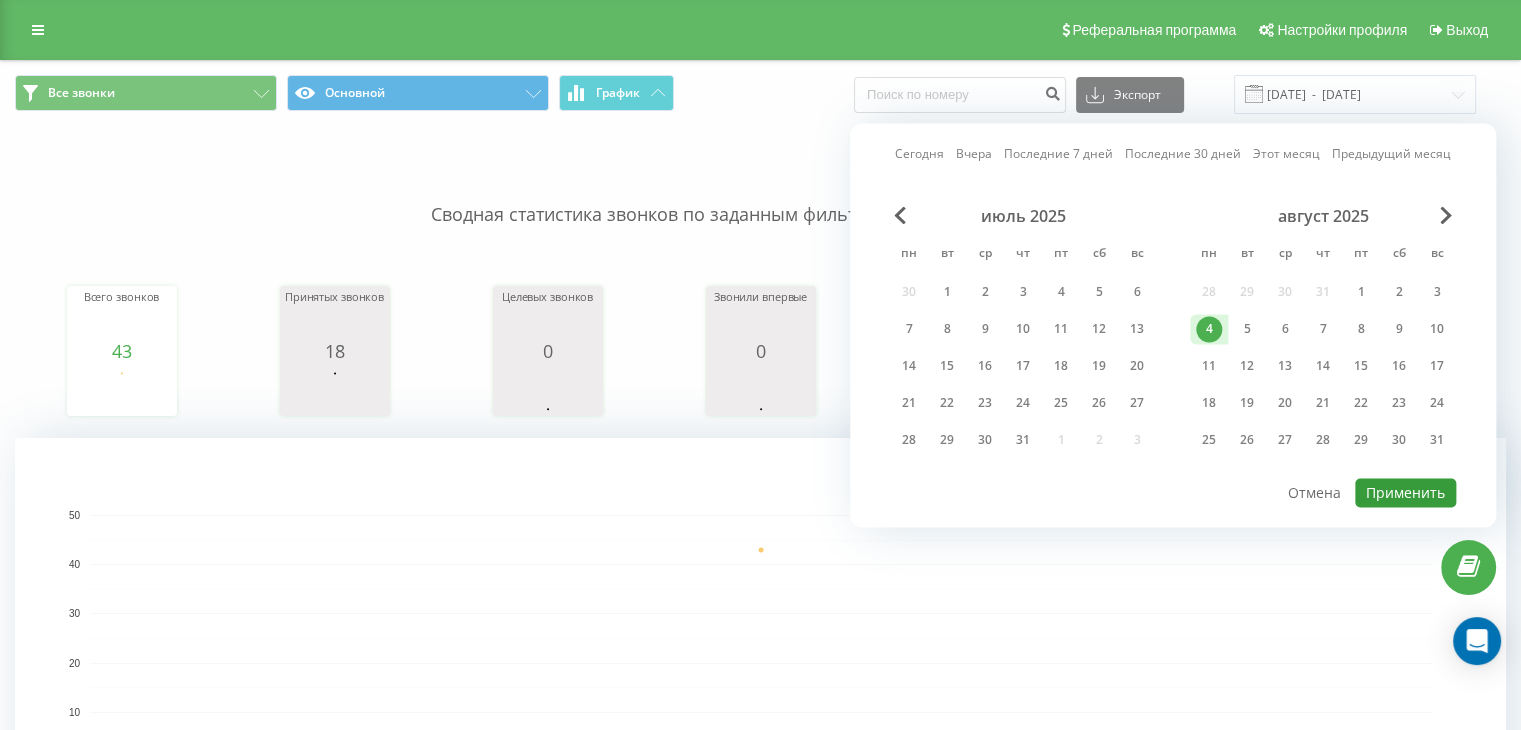click on "Применить" at bounding box center [1405, 492] 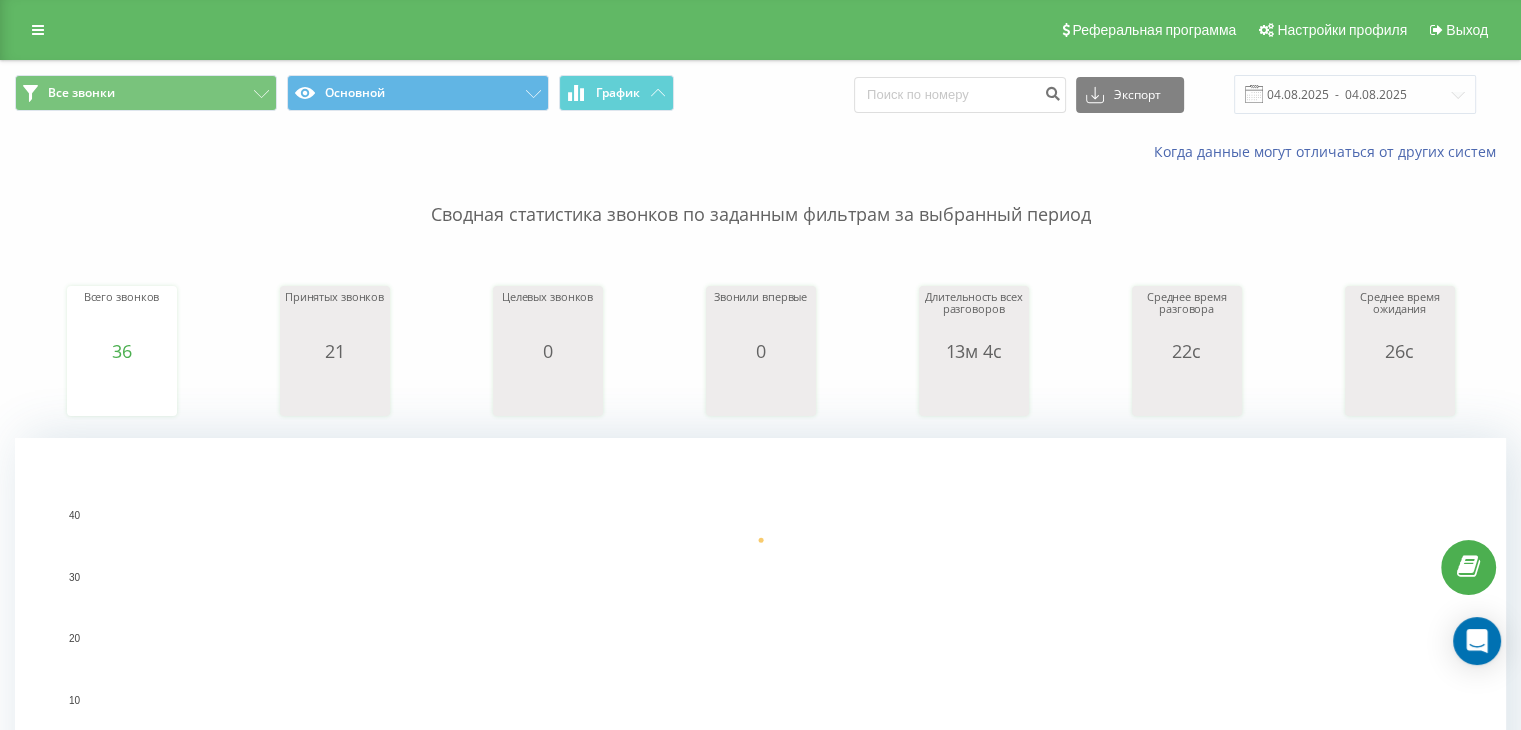scroll, scrollTop: 2540, scrollLeft: 0, axis: vertical 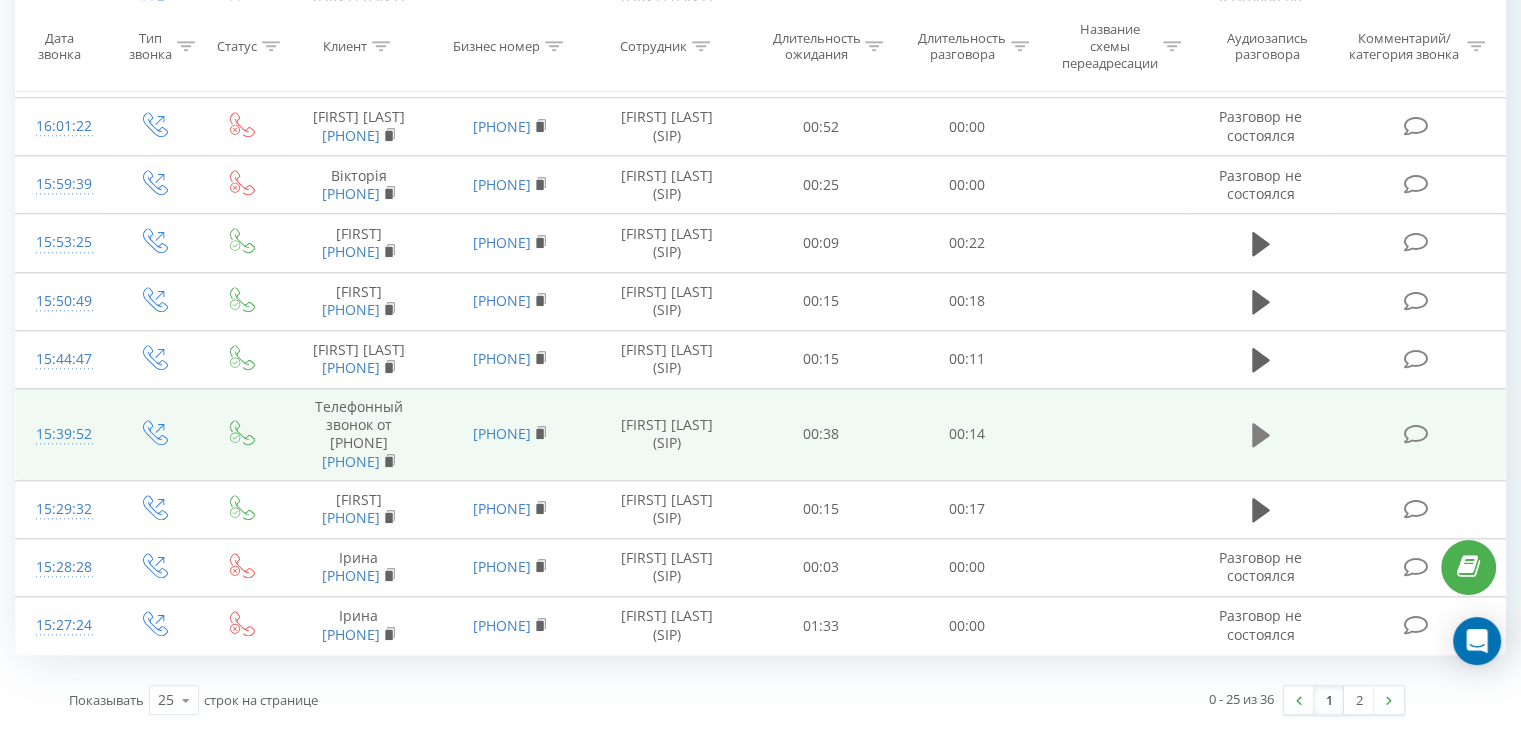 click 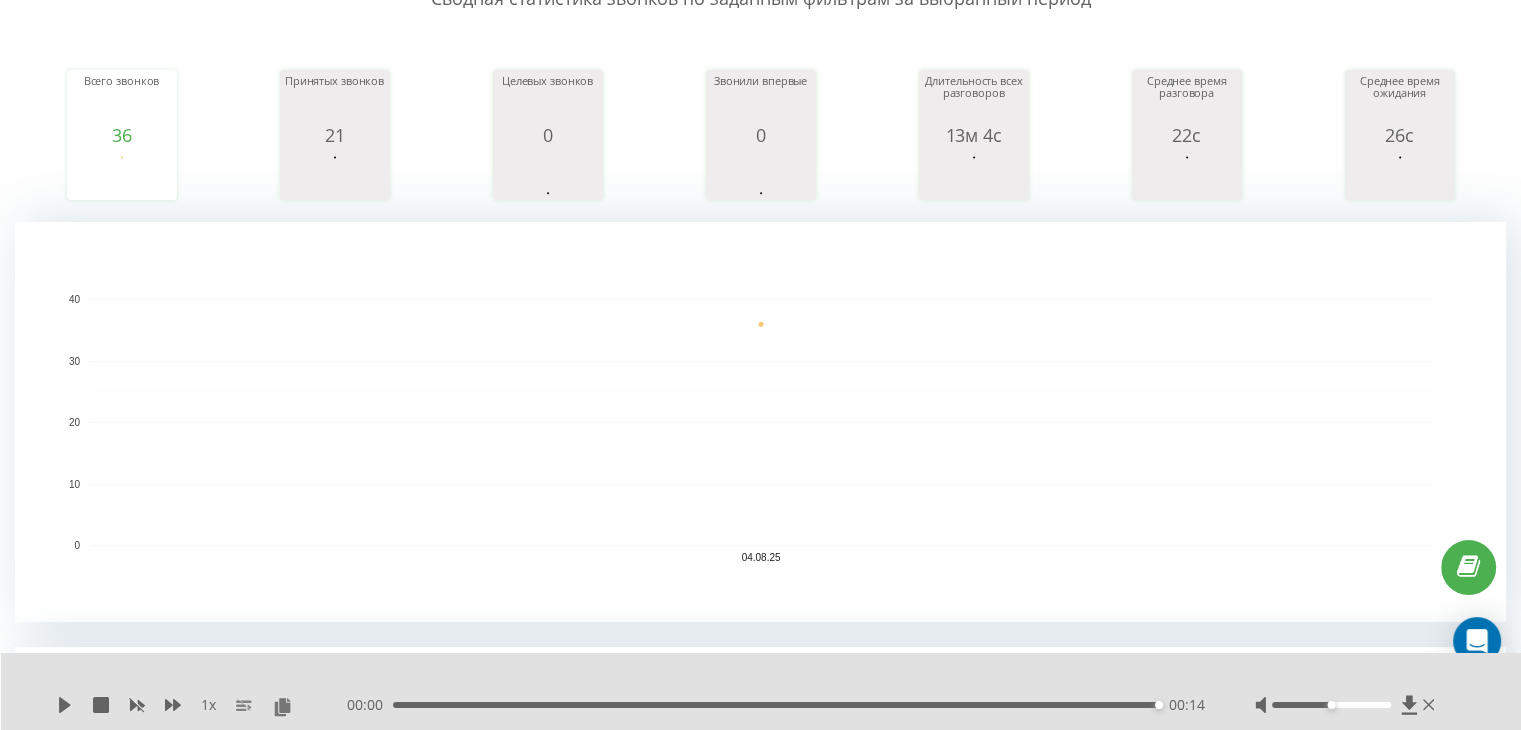 scroll, scrollTop: 0, scrollLeft: 0, axis: both 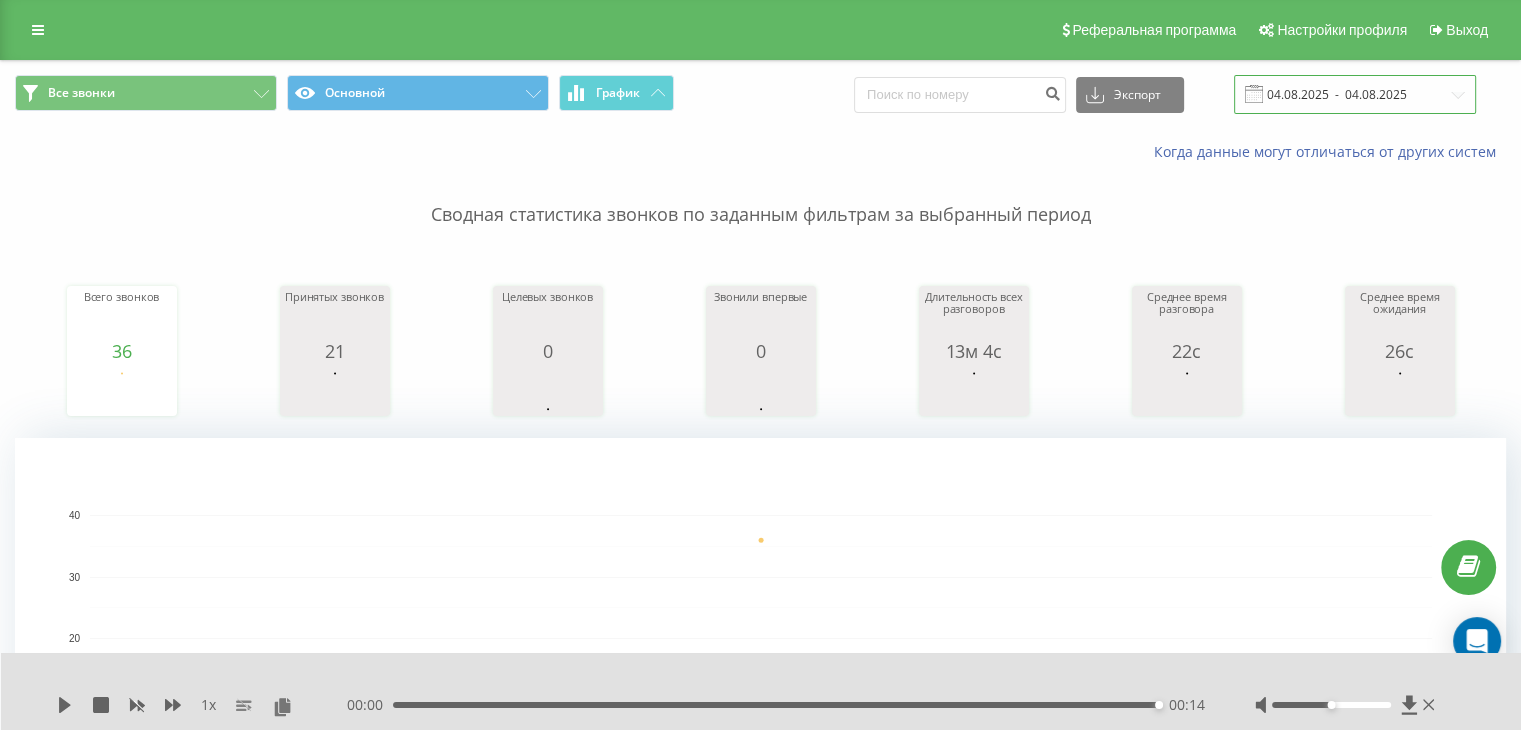 click on "04.08.2025  -  04.08.2025" at bounding box center [1355, 94] 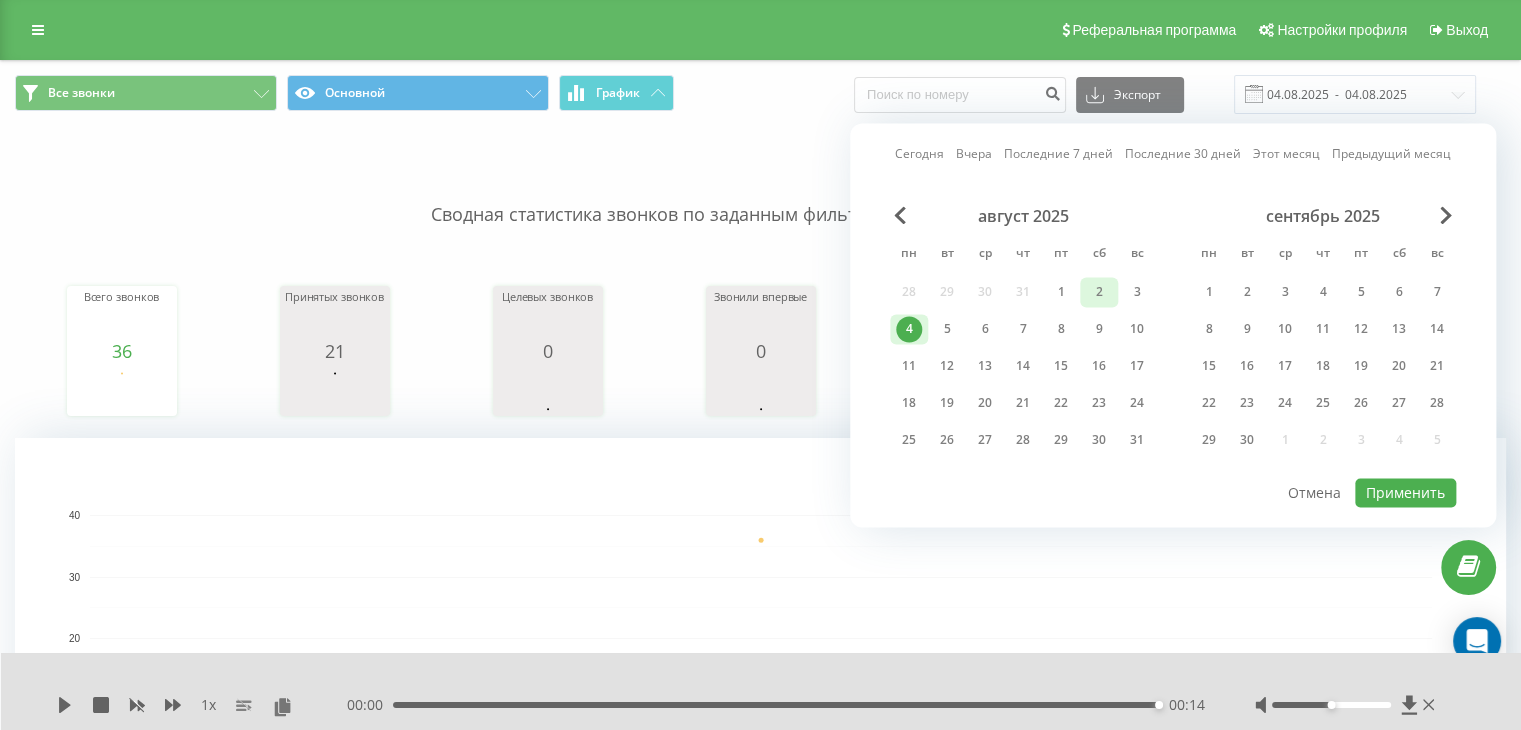 click on "2" at bounding box center (1099, 292) 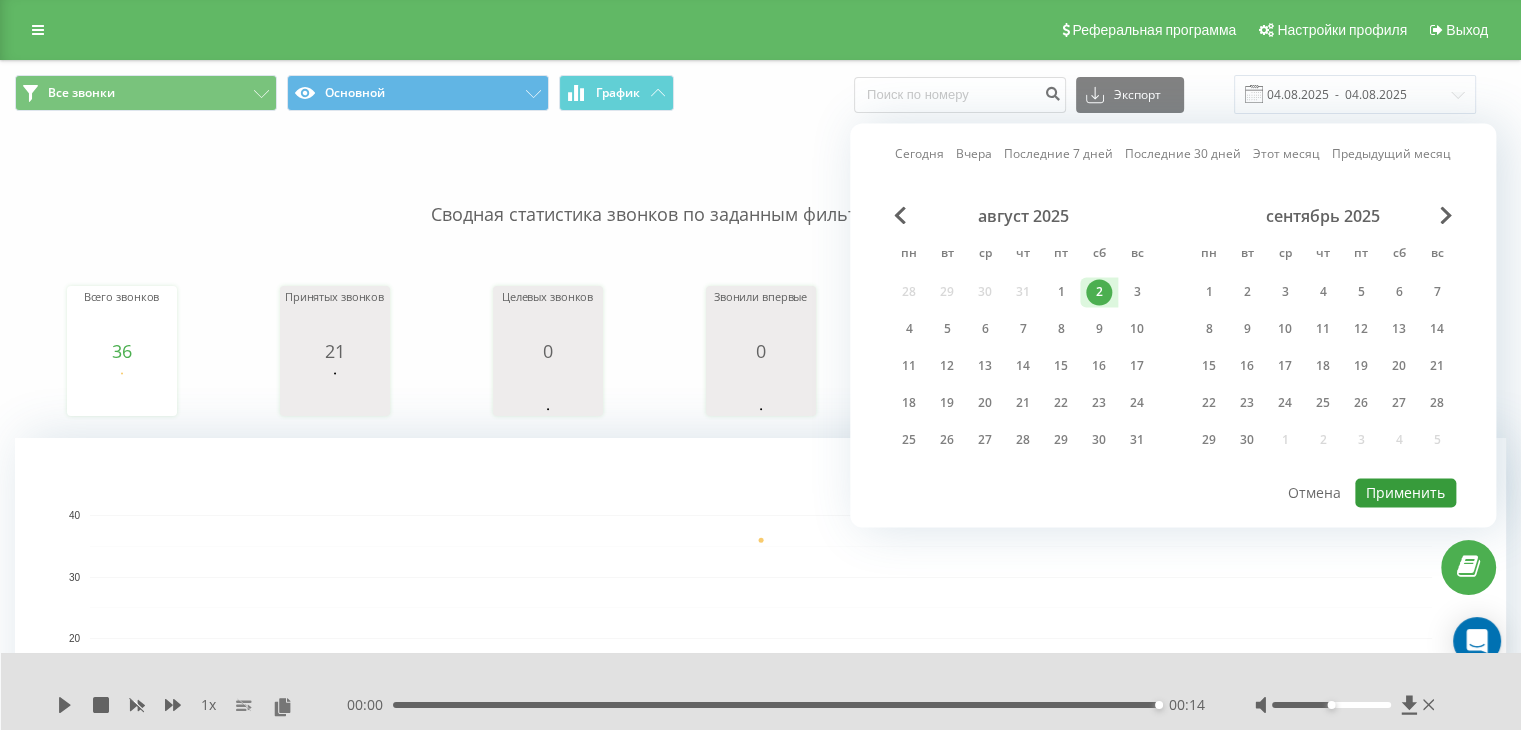 click on "Применить" at bounding box center (1405, 492) 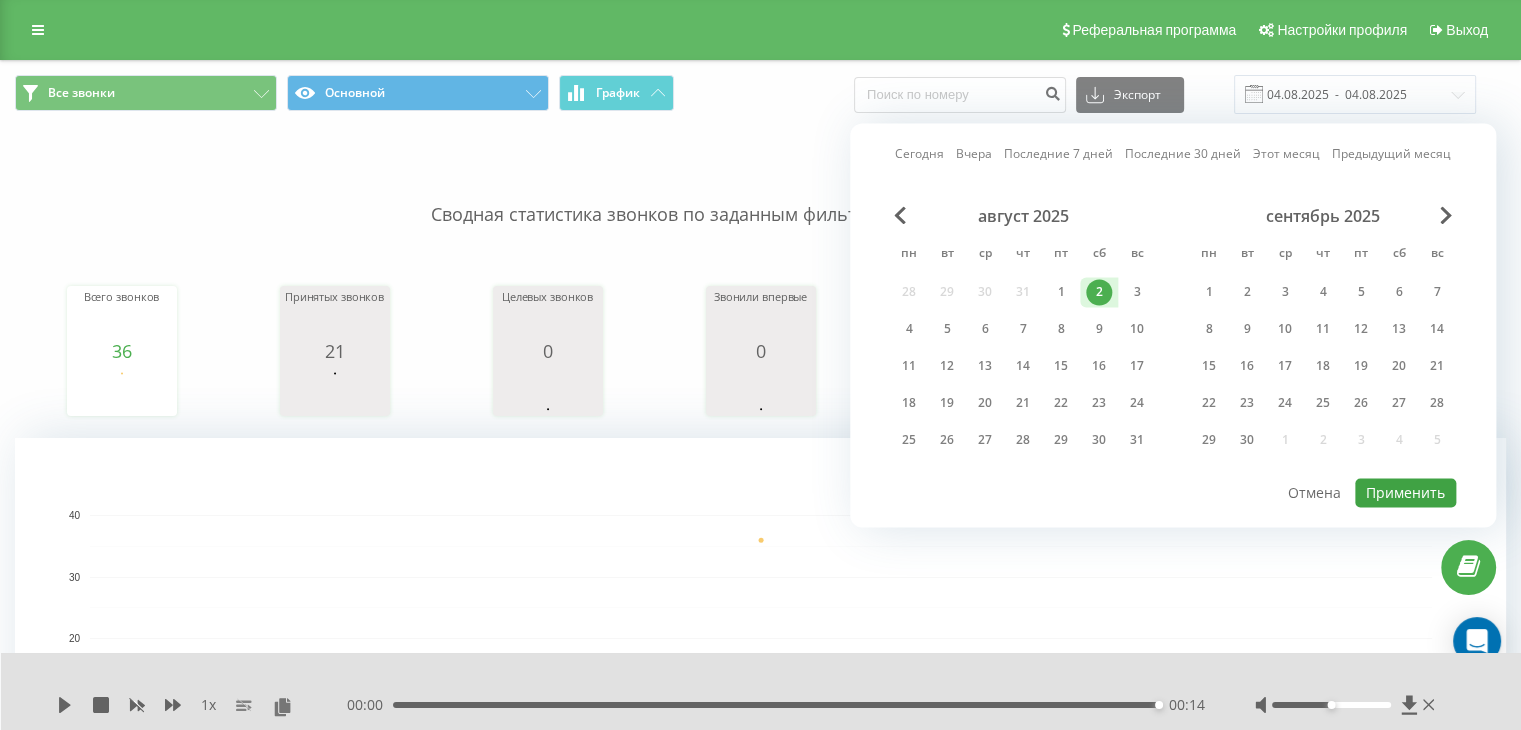 type on "02.08.2025  -  02.08.2025" 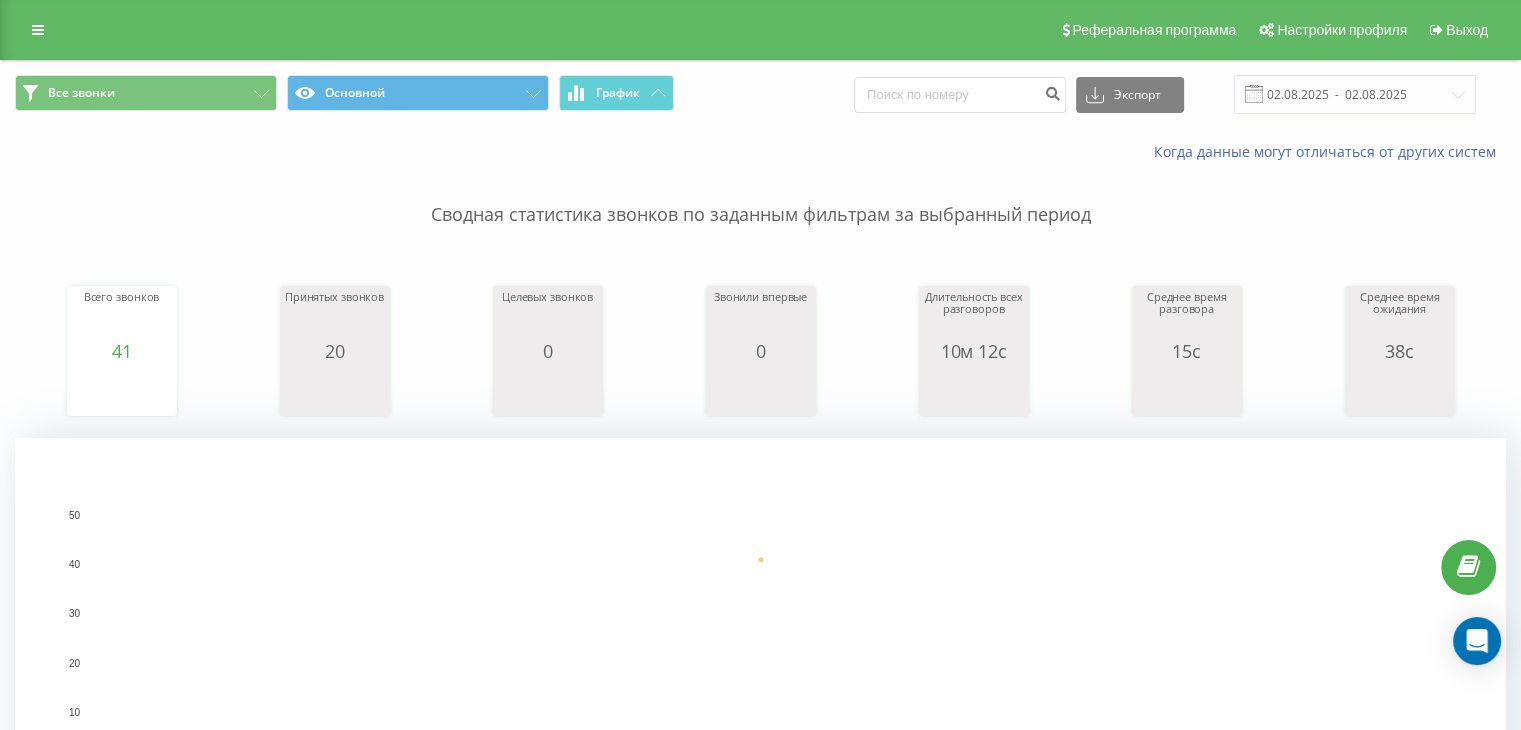 scroll, scrollTop: 2244, scrollLeft: 0, axis: vertical 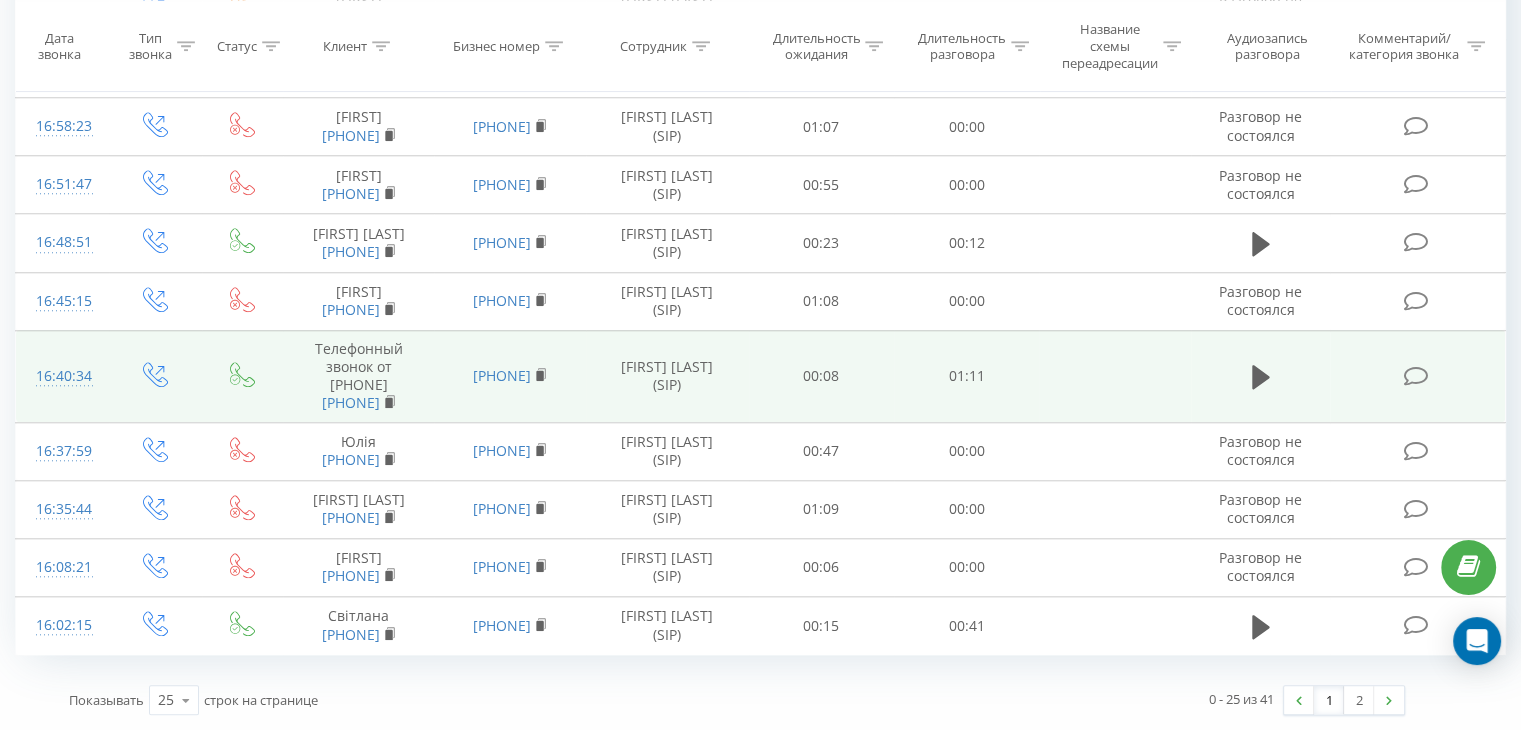 click at bounding box center [1261, 376] 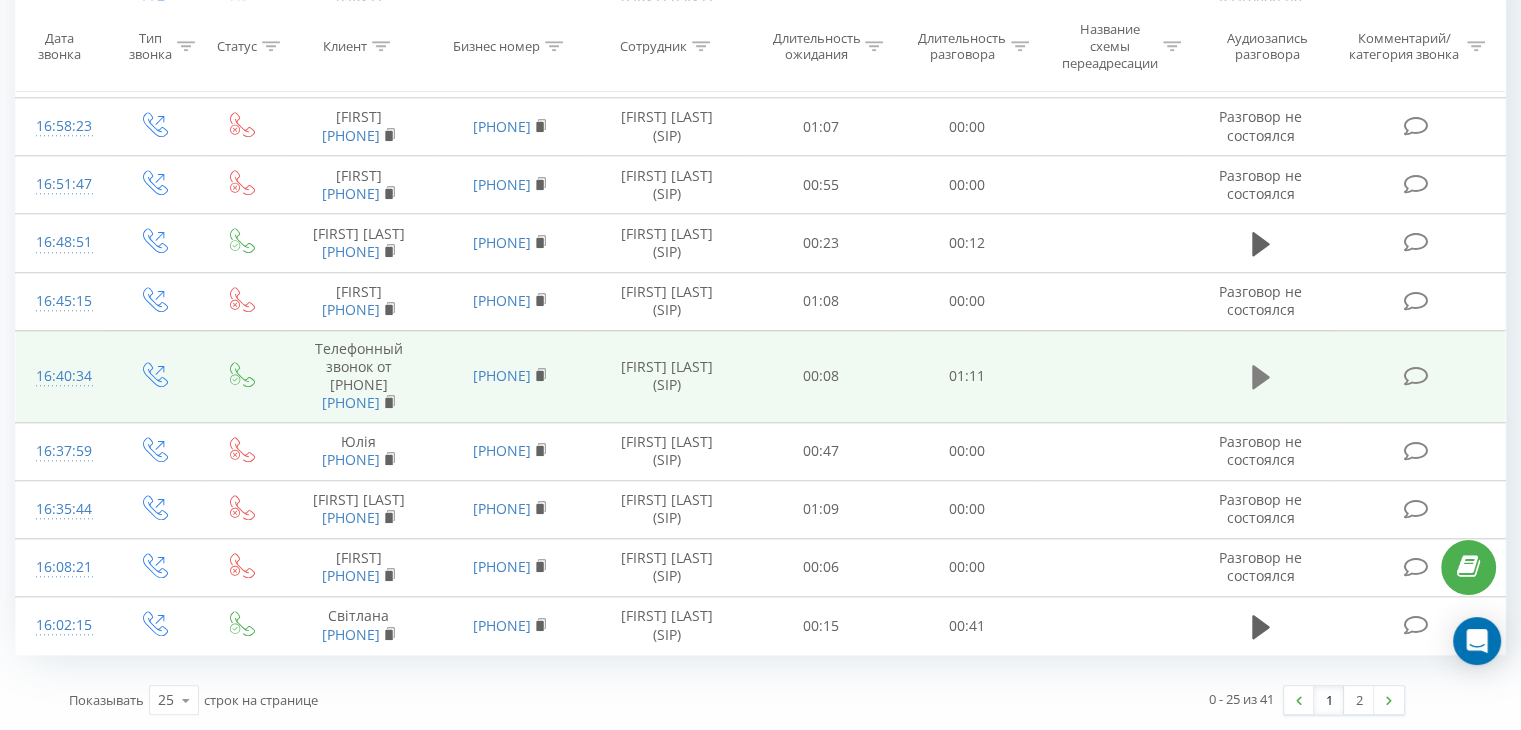 click 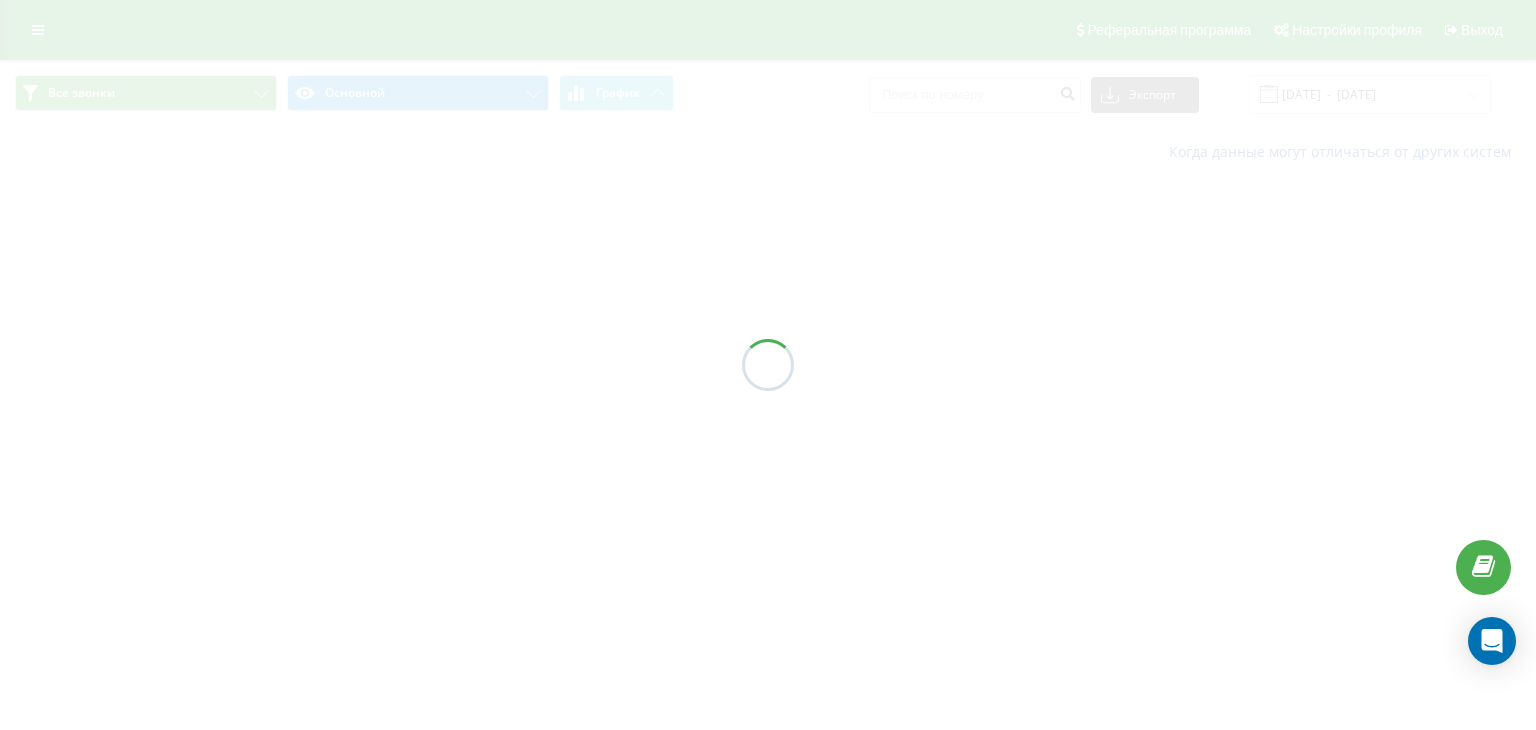 scroll, scrollTop: 0, scrollLeft: 0, axis: both 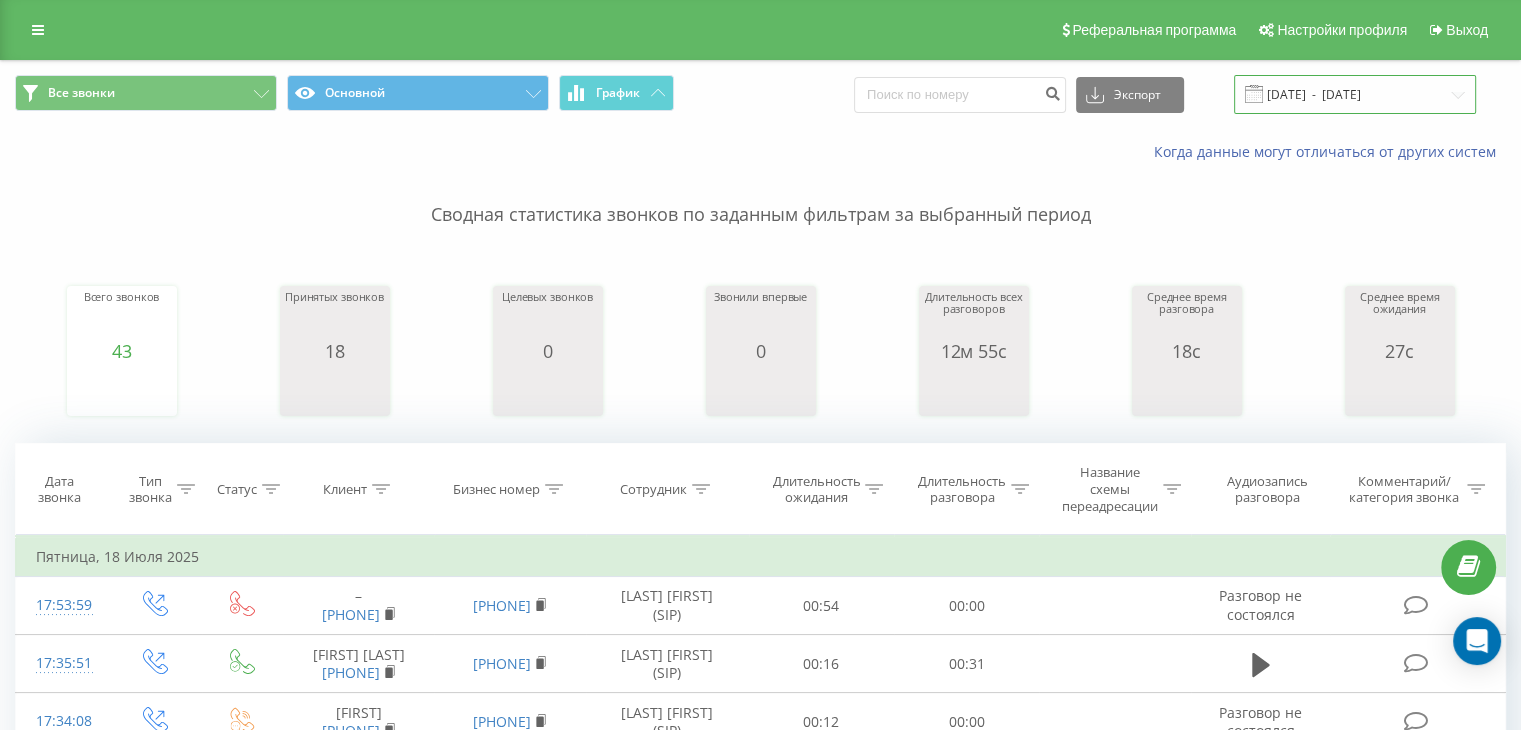 click on "[DATE]  -  [DATE]" at bounding box center (1355, 94) 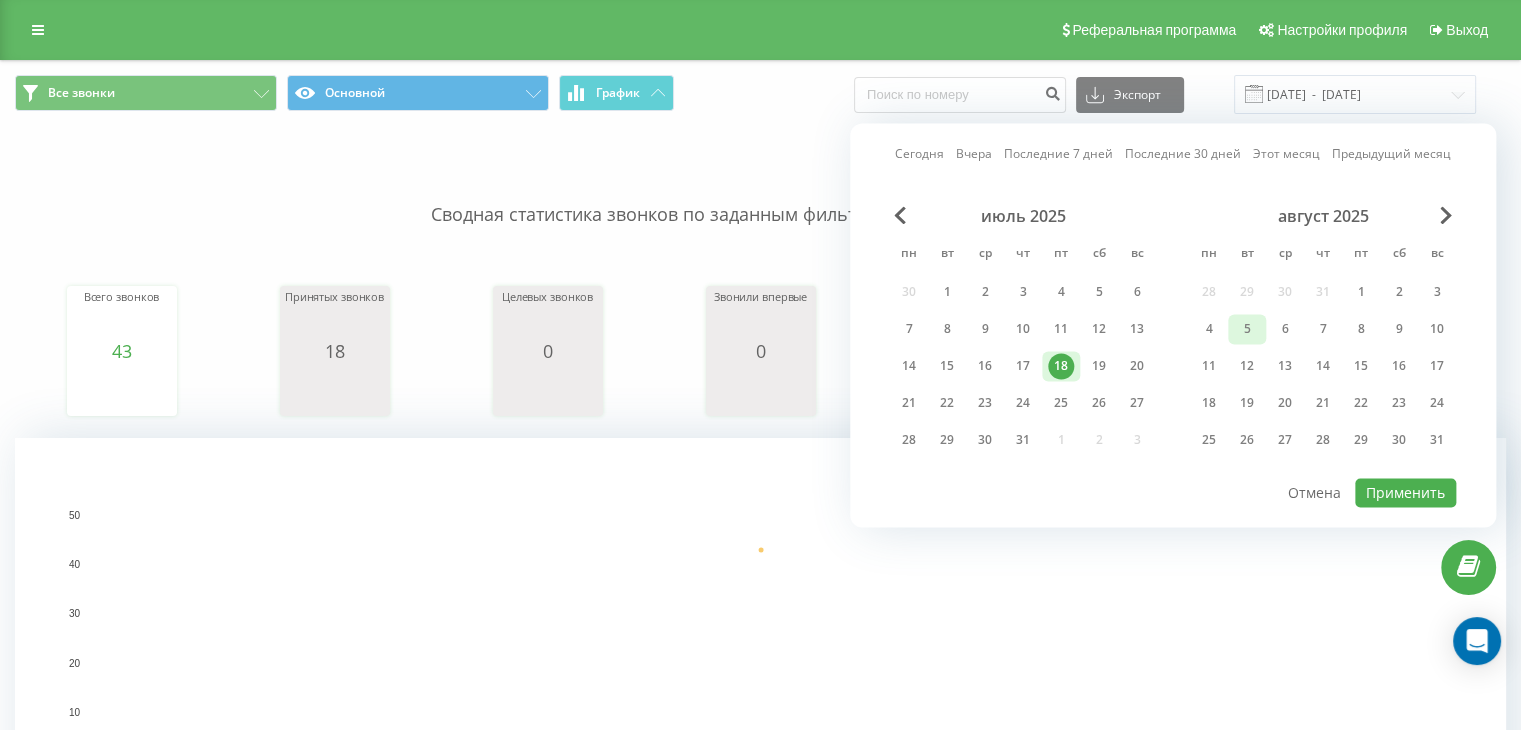 click on "5" at bounding box center (1247, 329) 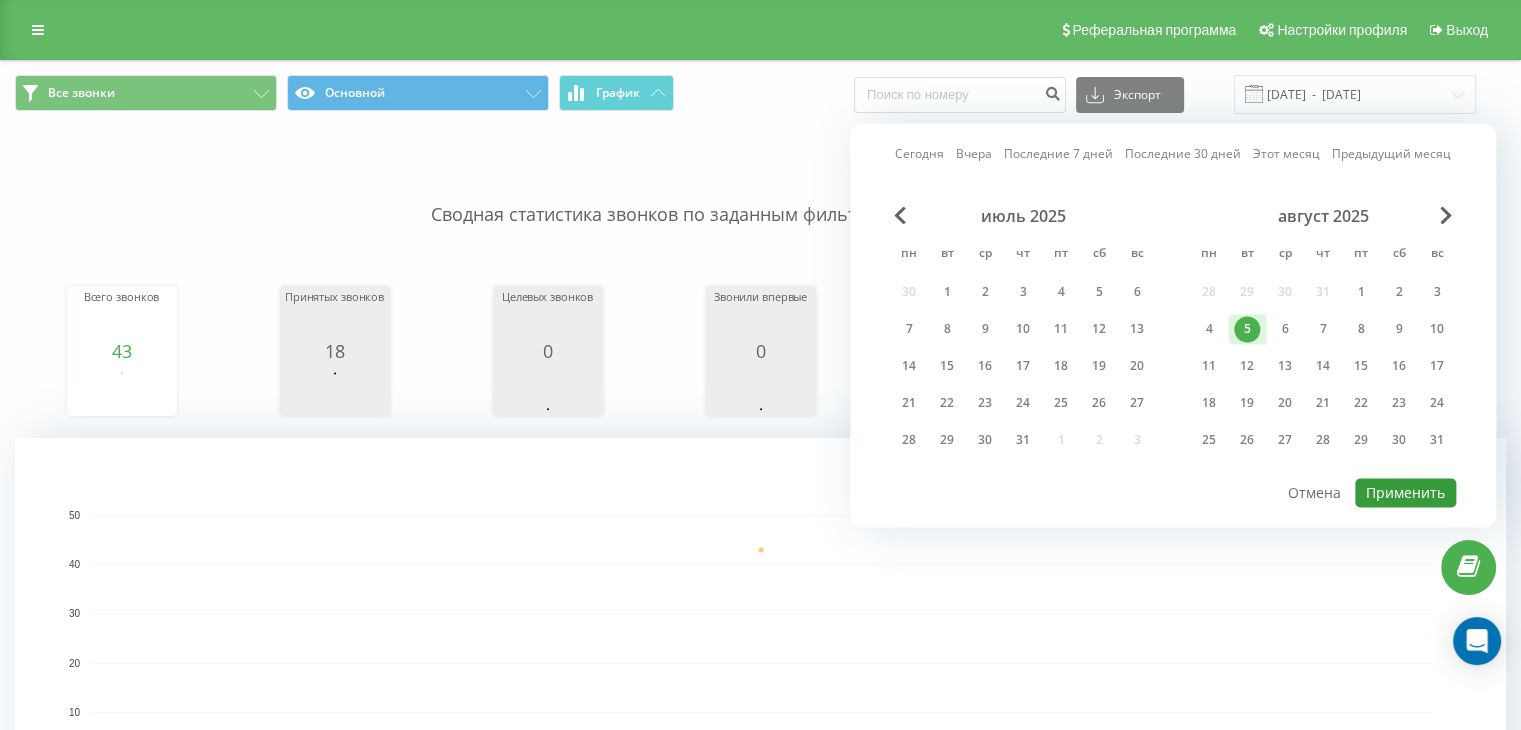 click on "Применить" at bounding box center [1405, 492] 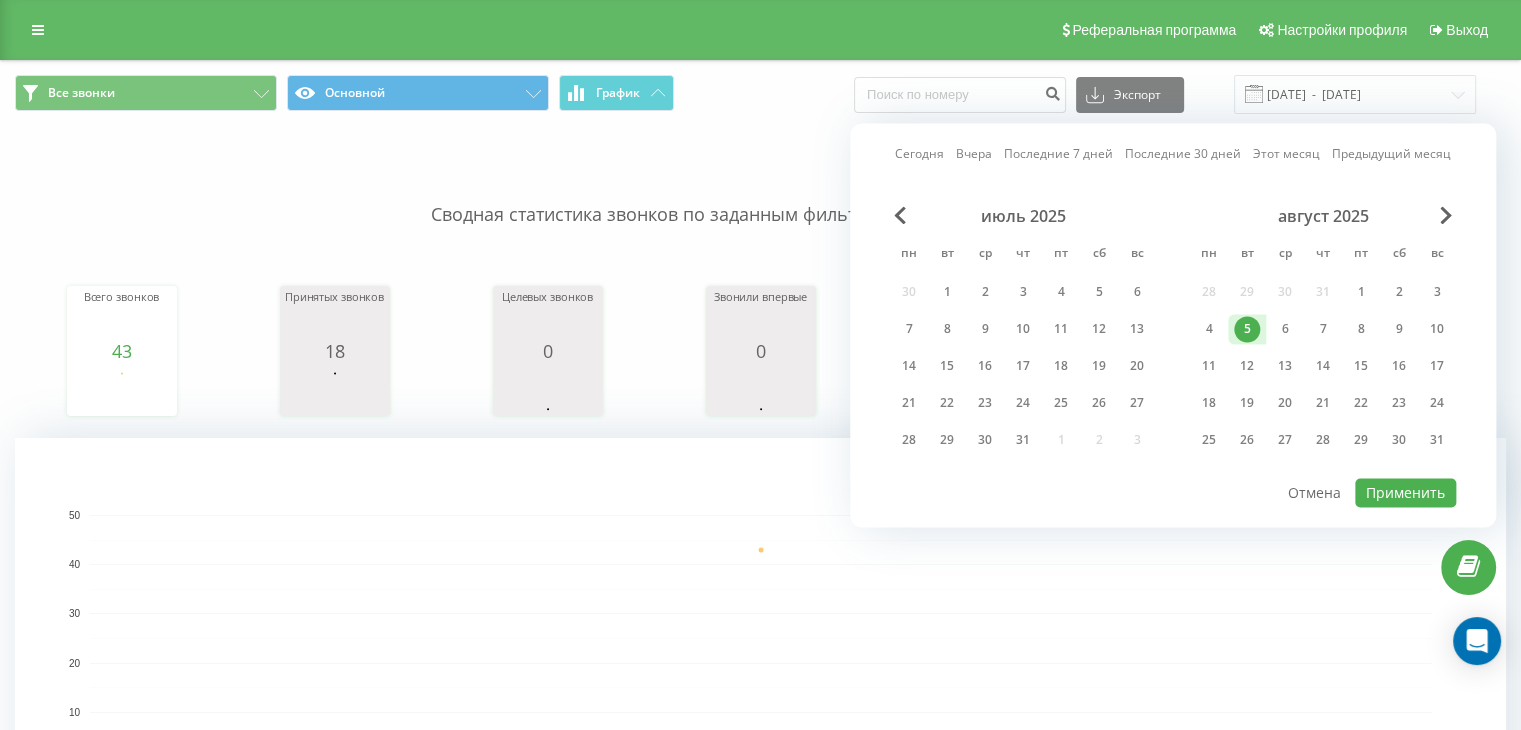 type on "05.08.2025  -  05.08.2025" 